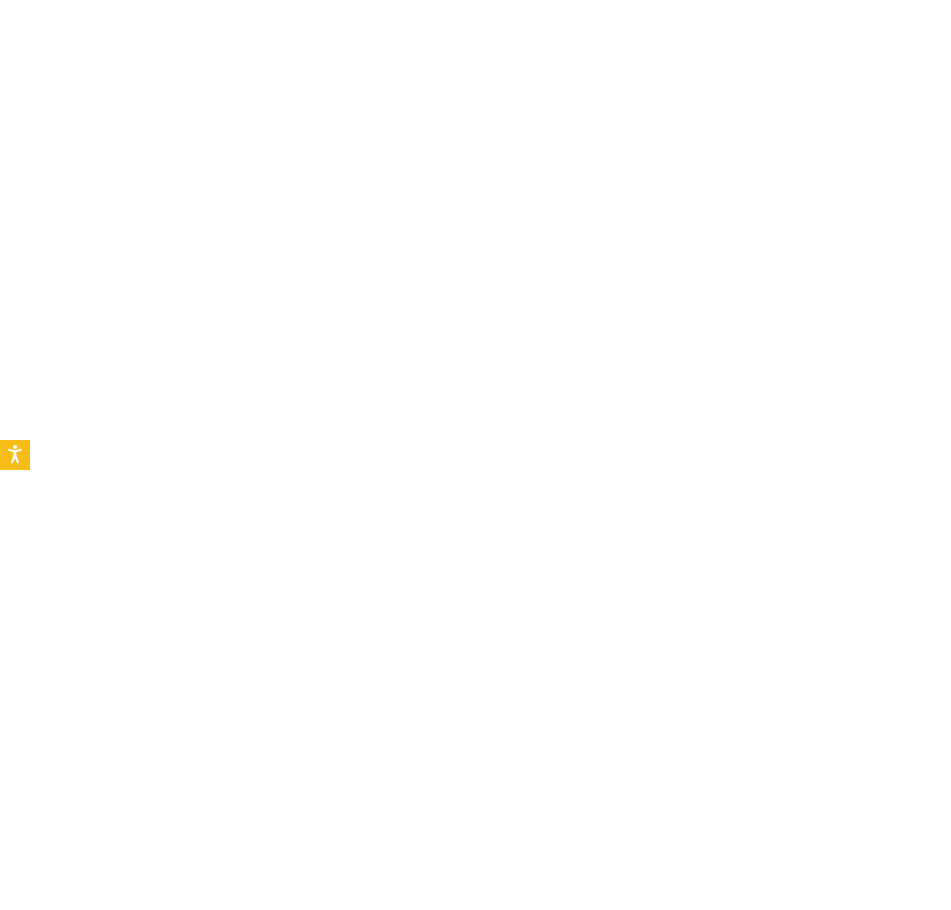 scroll, scrollTop: 0, scrollLeft: 0, axis: both 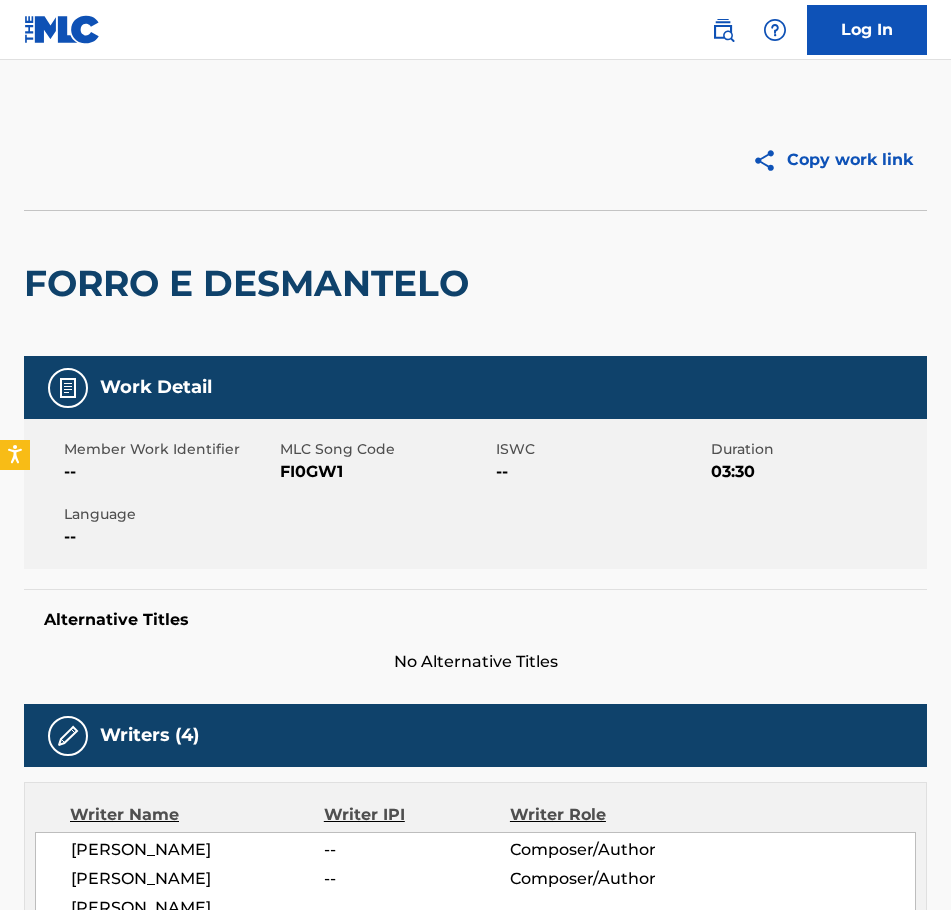 click at bounding box center (723, 30) 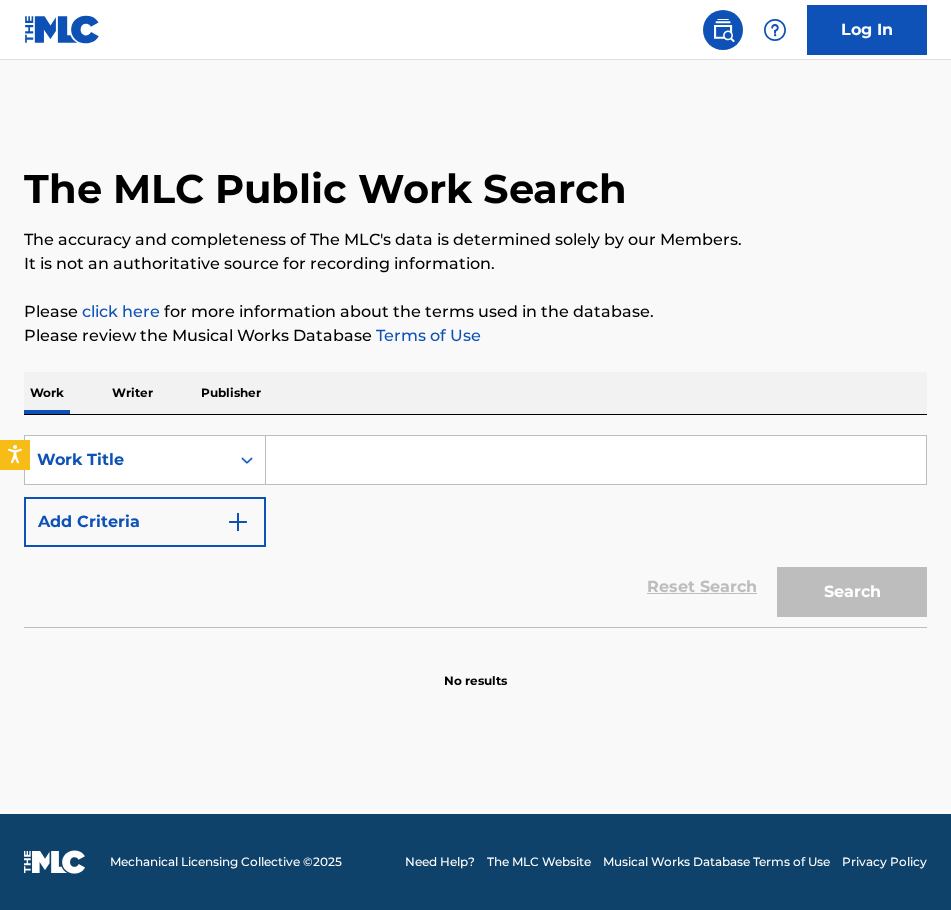 click at bounding box center (596, 460) 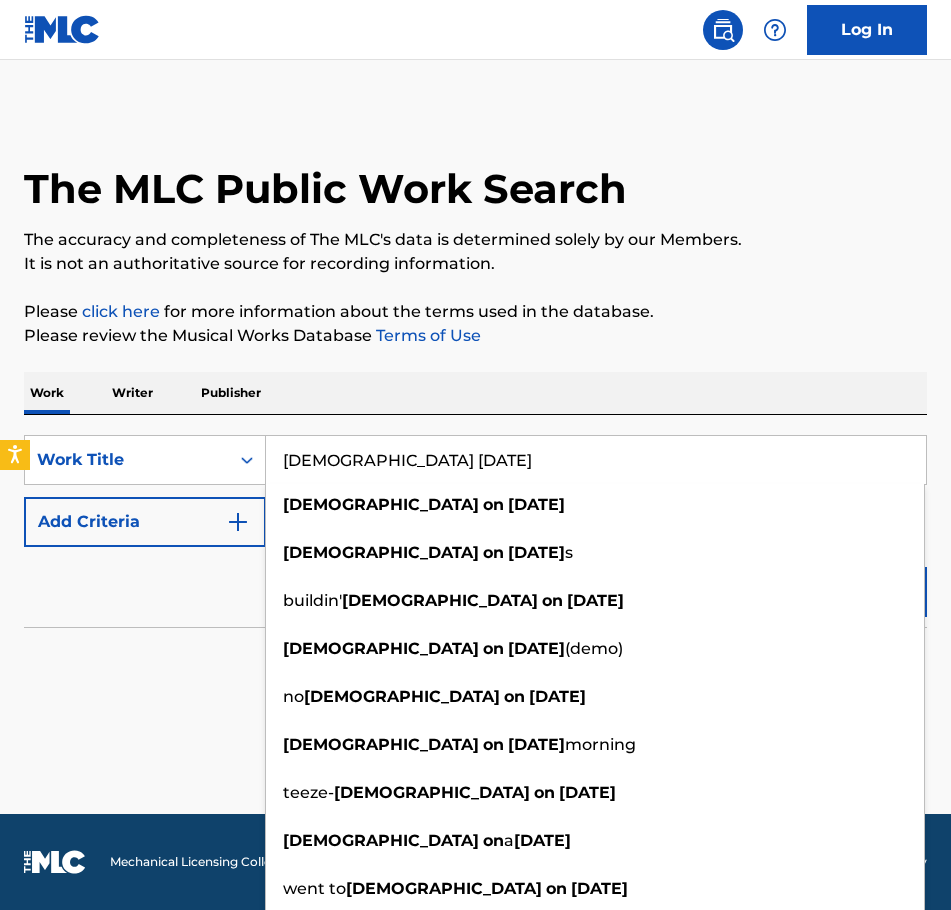 type on "[DEMOGRAPHIC_DATA] [DATE]" 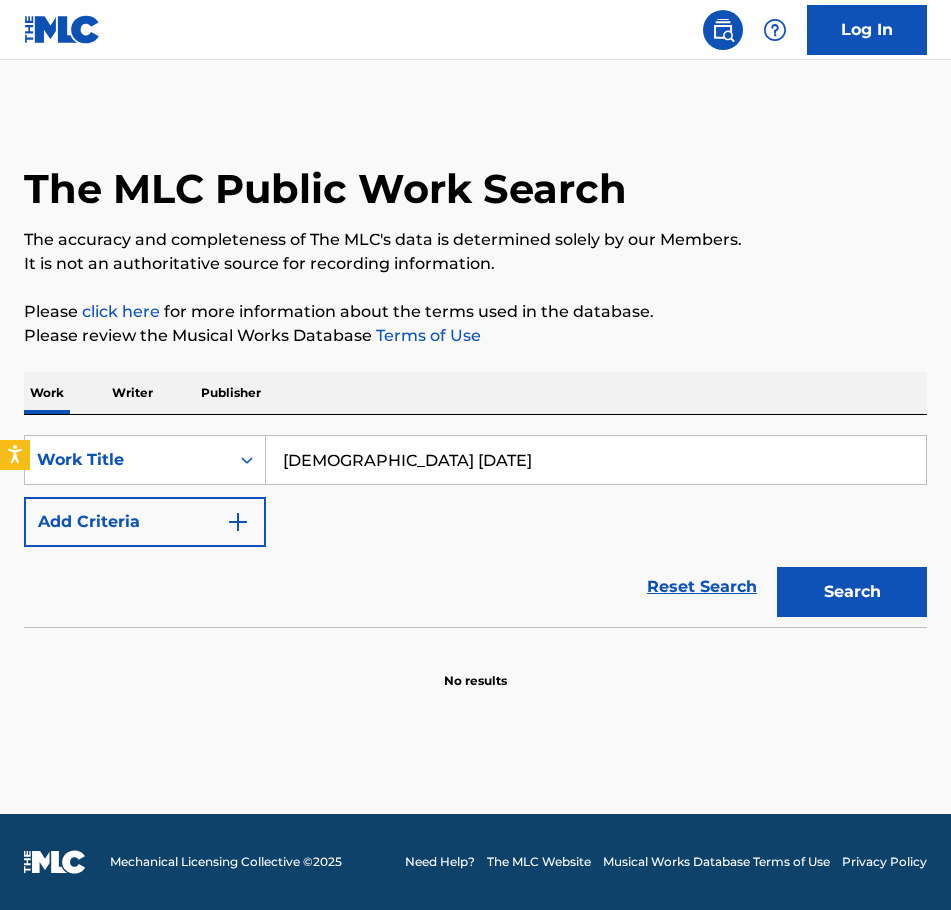 click on "Add Criteria" at bounding box center [145, 522] 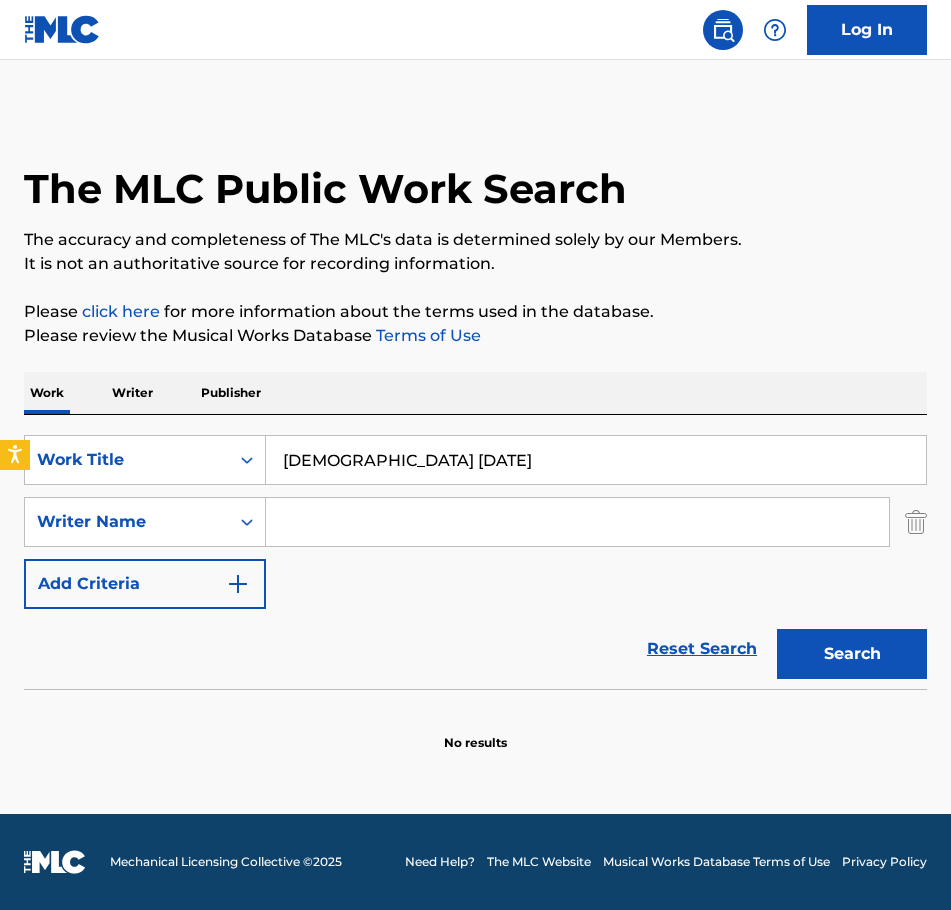 type 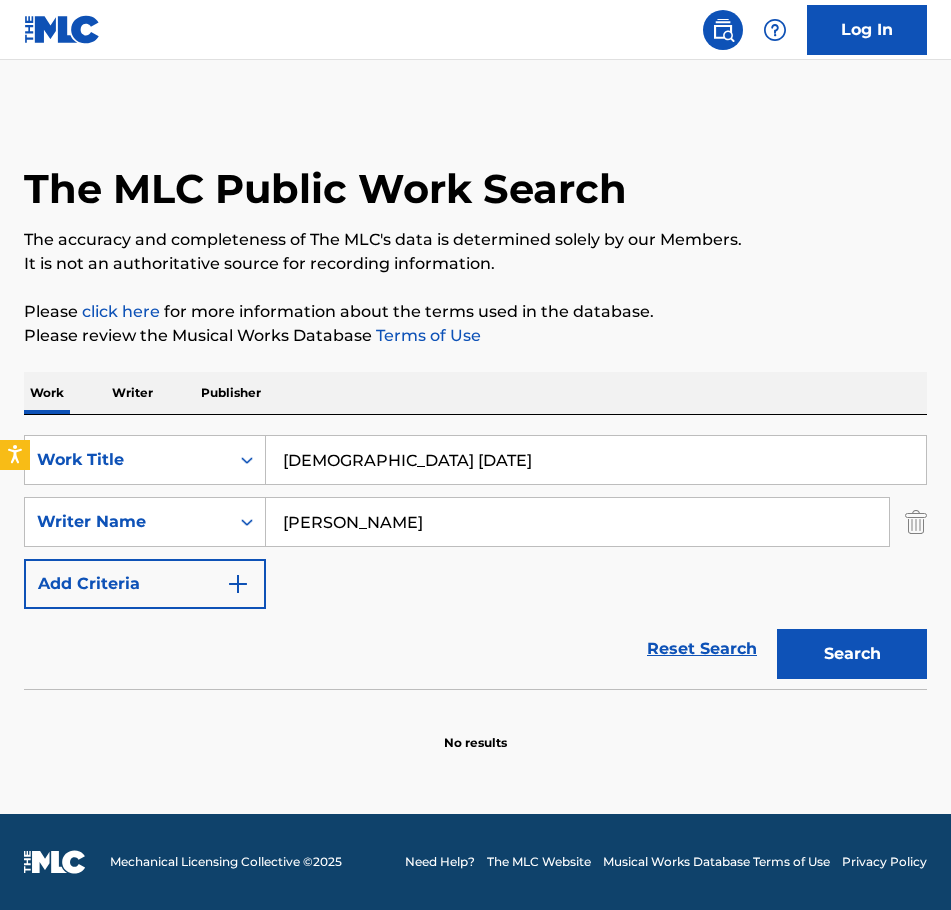 click on "[PERSON_NAME]" at bounding box center [577, 522] 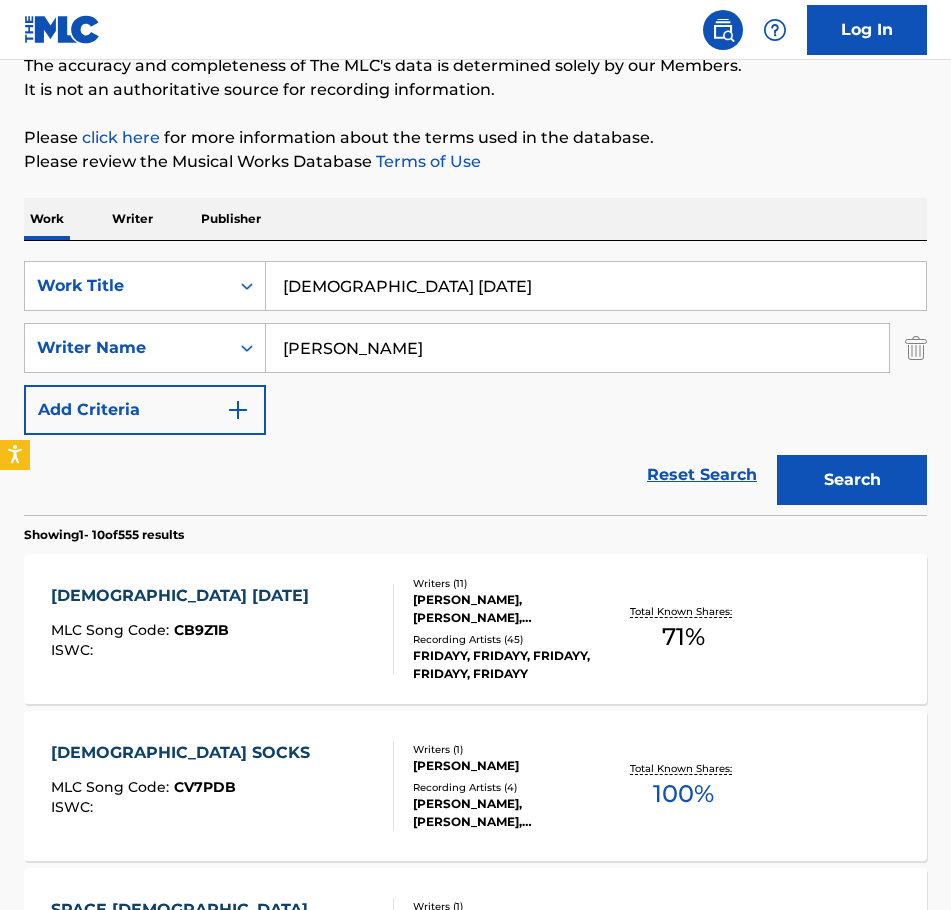 scroll, scrollTop: 200, scrollLeft: 0, axis: vertical 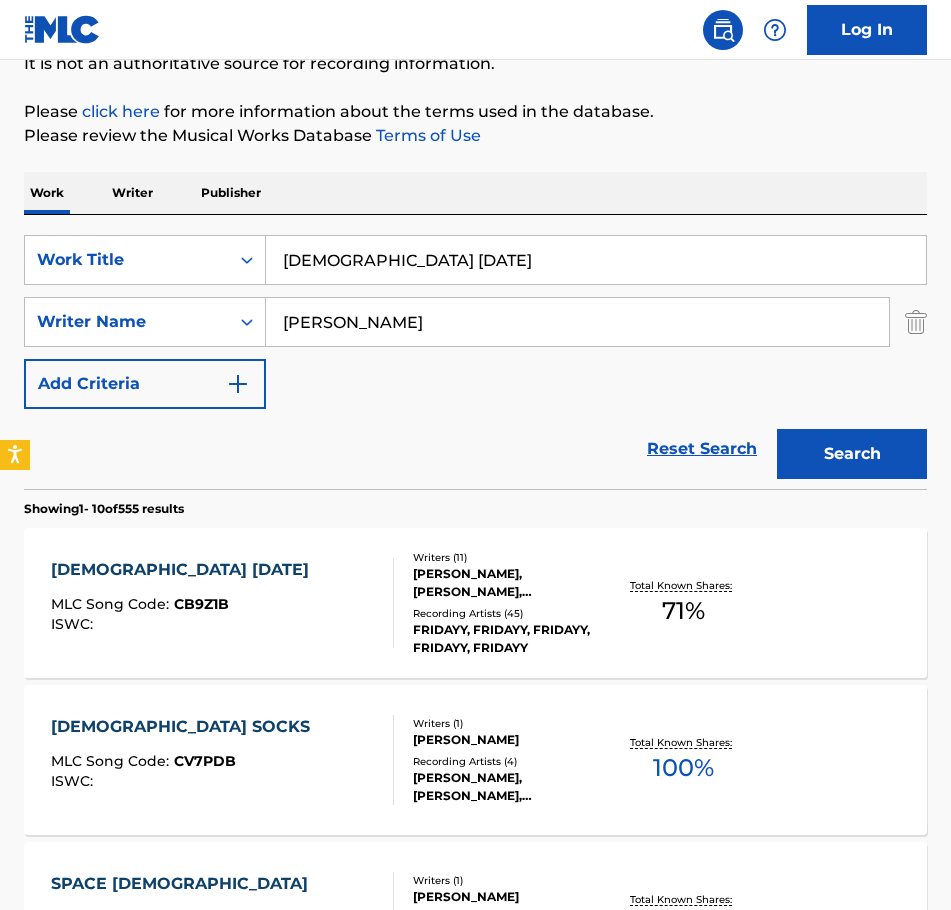 click on "[PERSON_NAME], [PERSON_NAME], [PERSON_NAME], [PERSON_NAME] MONTREAL, [PERSON_NAME], [PERSON_NAME], [PERSON_NAME], [PERSON_NAME], [PERSON_NAME], [PERSON_NAME], [PERSON_NAME]" at bounding box center [510, 583] 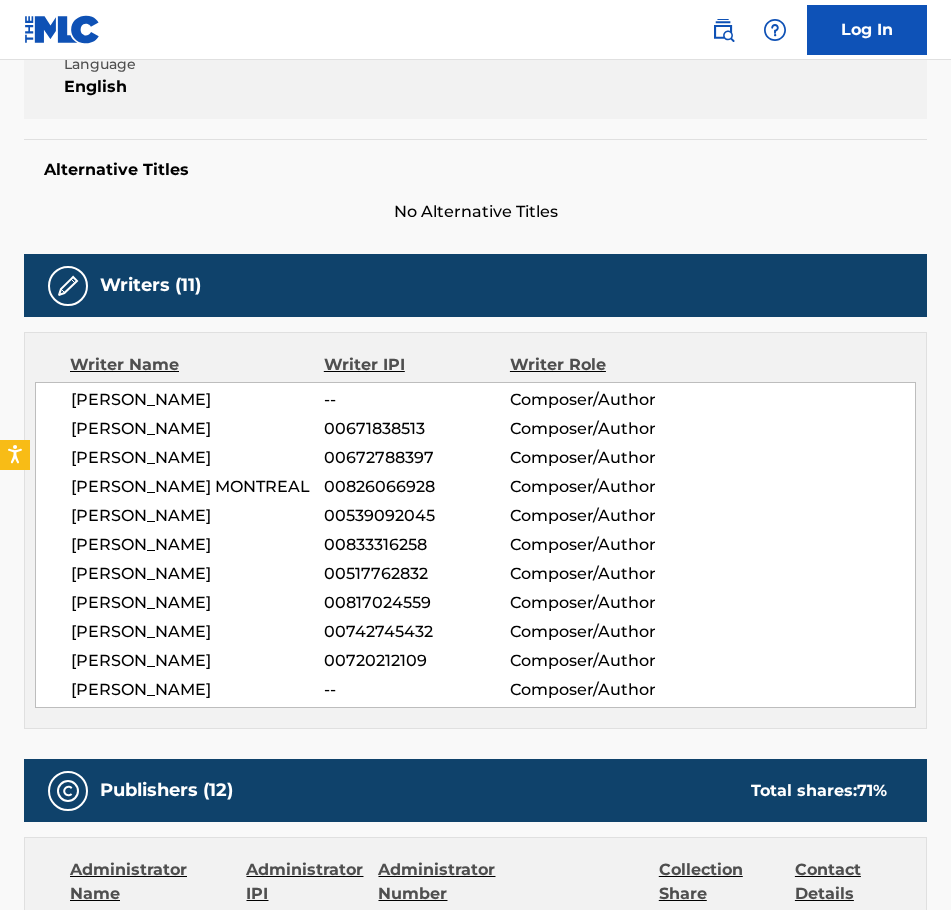 scroll, scrollTop: 500, scrollLeft: 0, axis: vertical 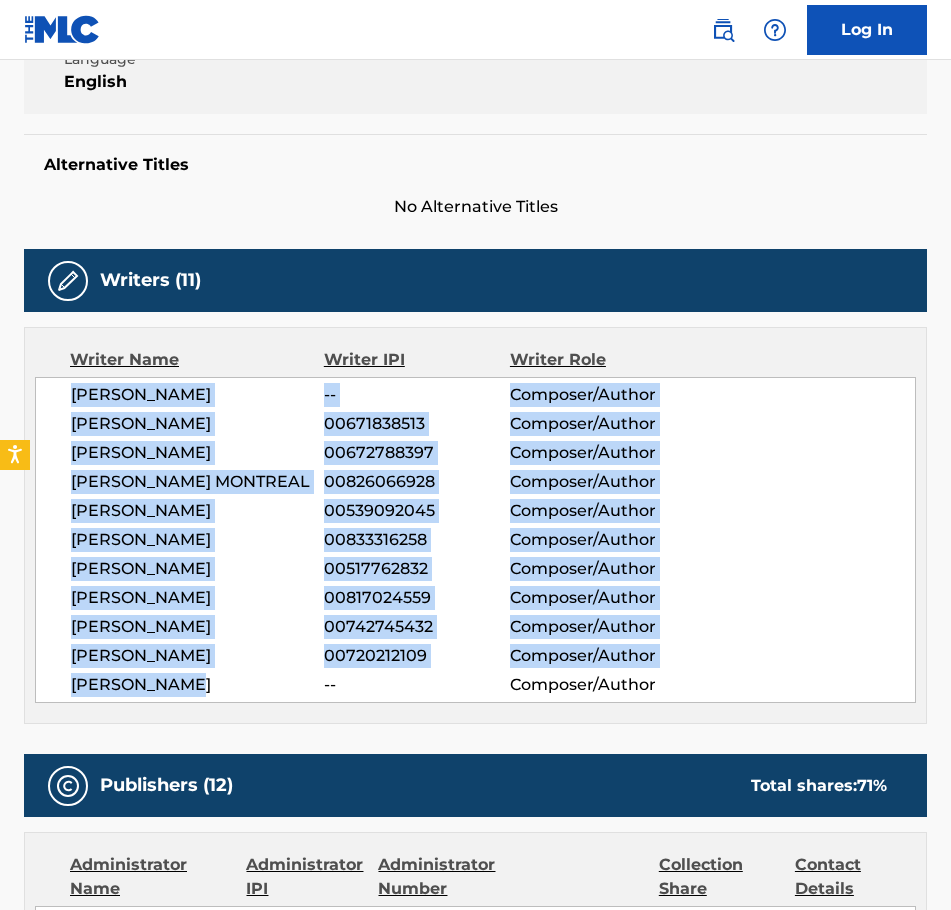 drag, startPoint x: 69, startPoint y: 354, endPoint x: 237, endPoint y: 651, distance: 341.2228 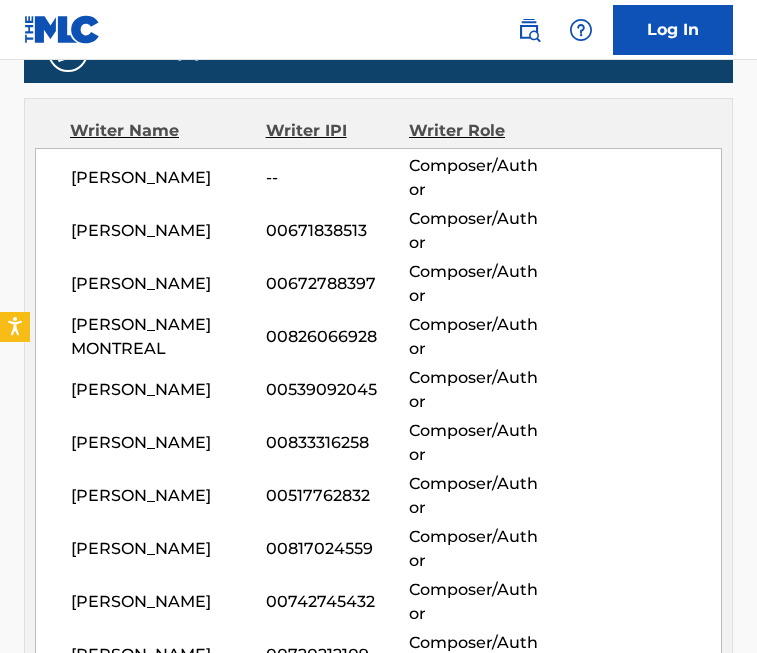 scroll, scrollTop: 850, scrollLeft: 0, axis: vertical 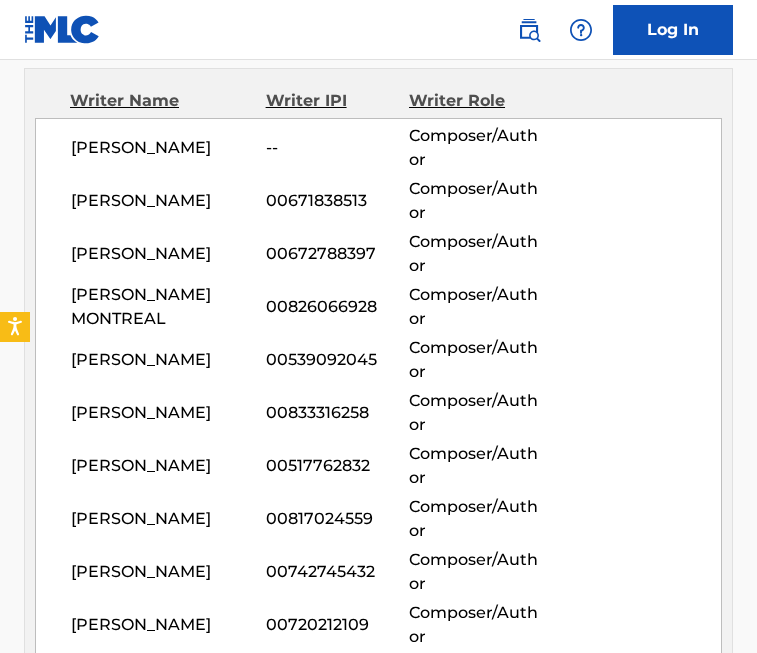 click on "[PERSON_NAME]" at bounding box center [168, 360] 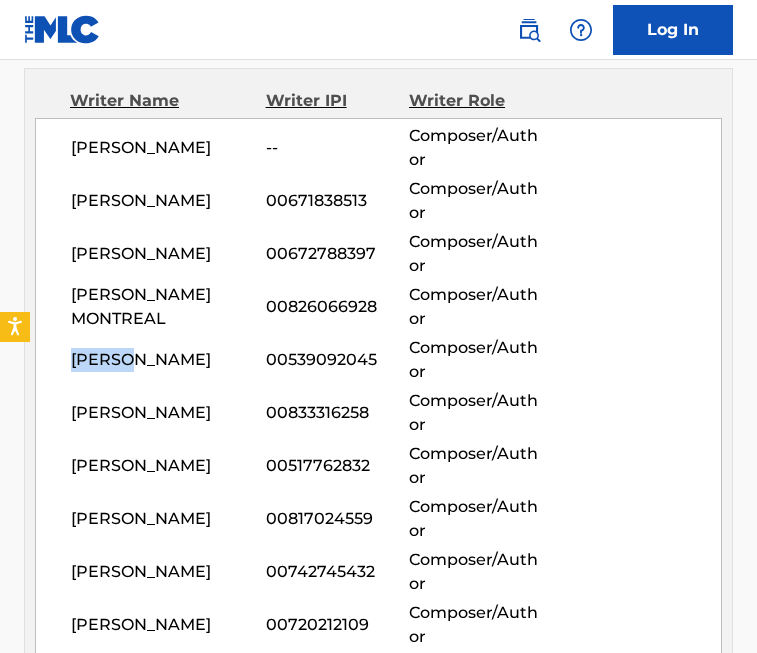 click on "[PERSON_NAME]" at bounding box center (168, 360) 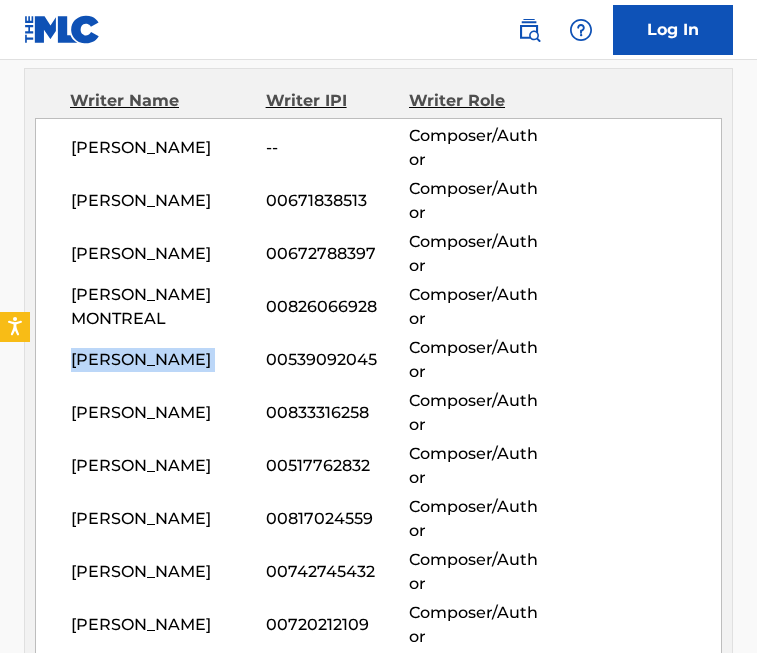 click on "[PERSON_NAME]" at bounding box center [168, 360] 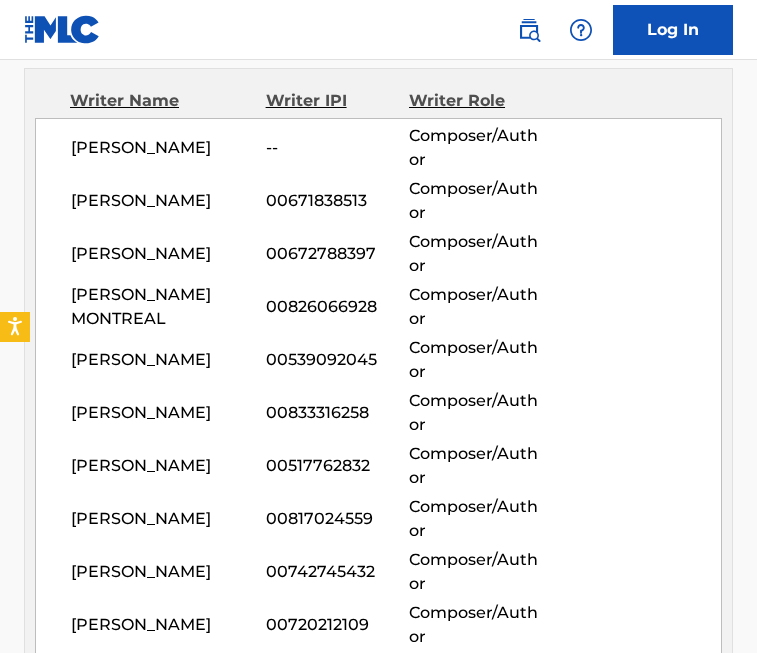 click on "[PERSON_NAME]" at bounding box center [168, 254] 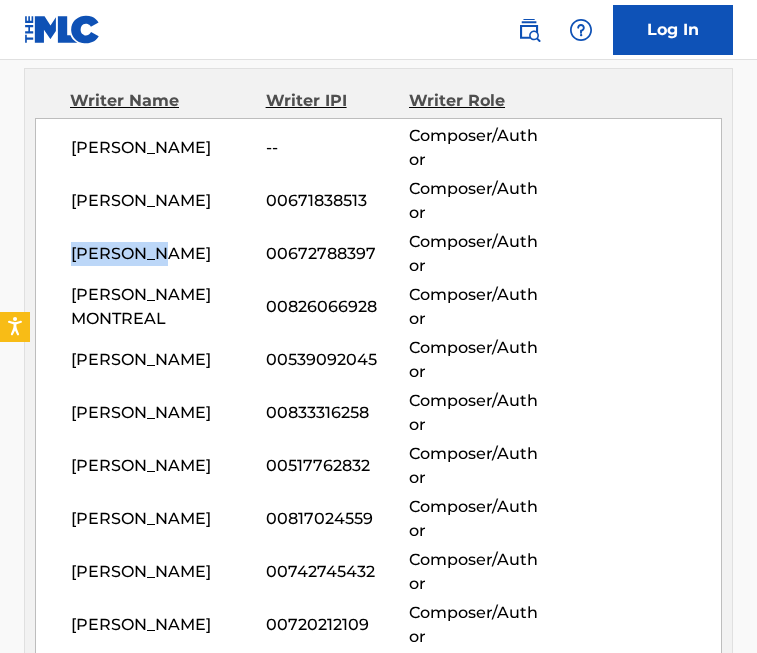 click on "[PERSON_NAME]" at bounding box center (168, 254) 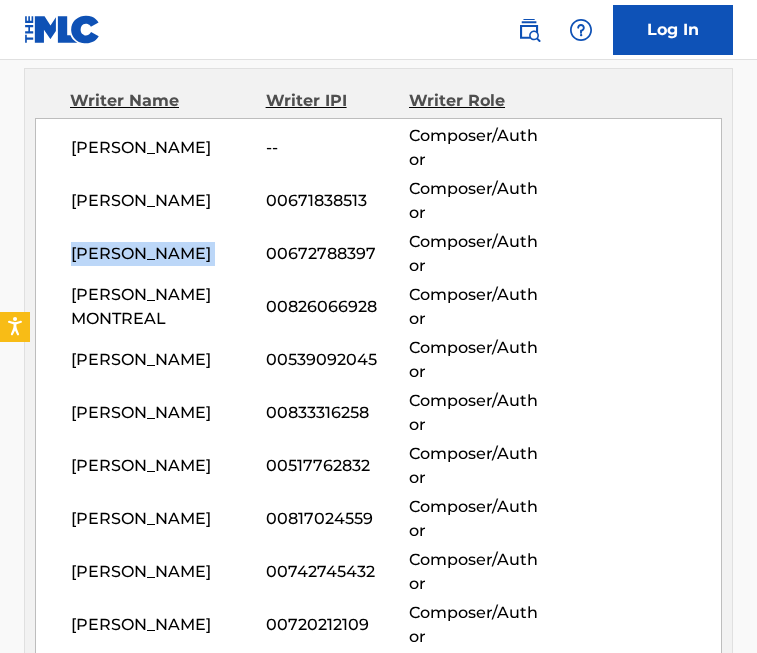 click on "[PERSON_NAME]" at bounding box center [168, 254] 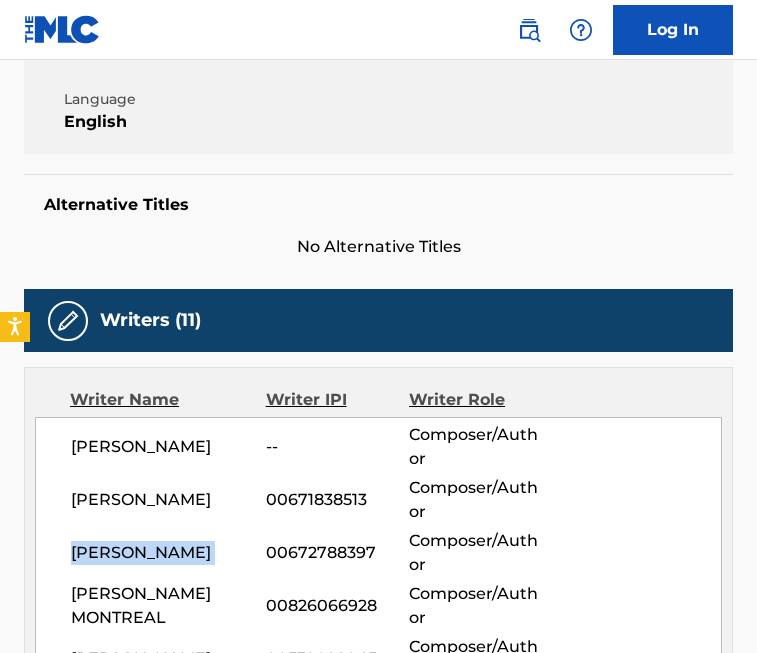 scroll, scrollTop: 480, scrollLeft: 0, axis: vertical 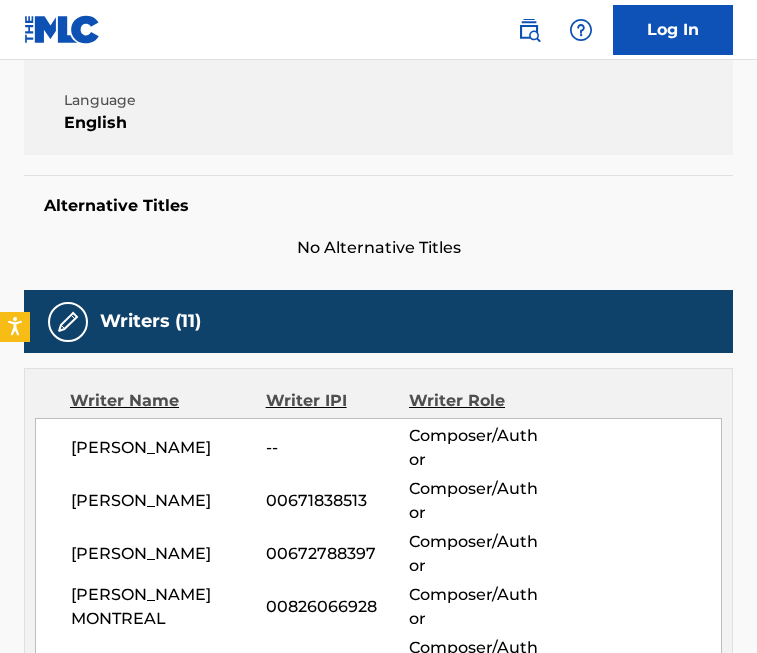 click on "[PERSON_NAME]" at bounding box center (168, 448) 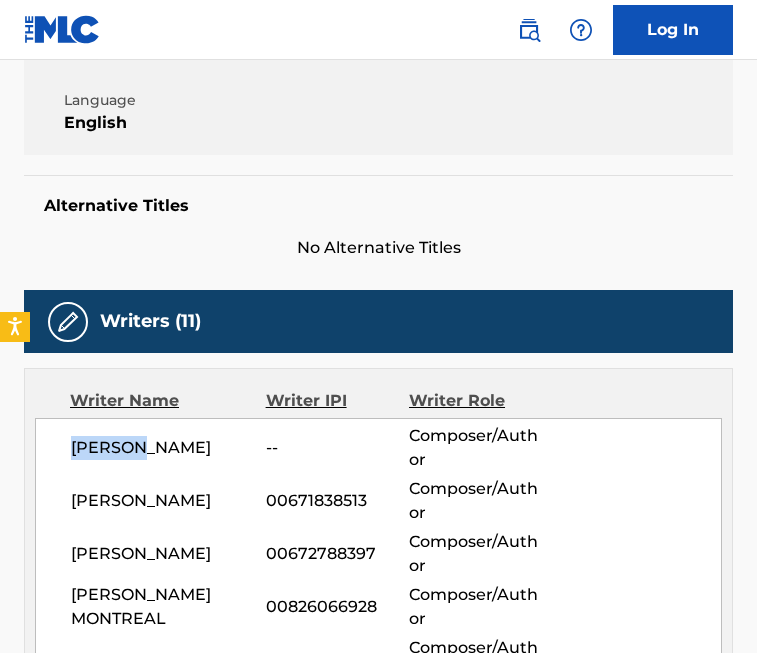 click on "[PERSON_NAME]" at bounding box center [168, 448] 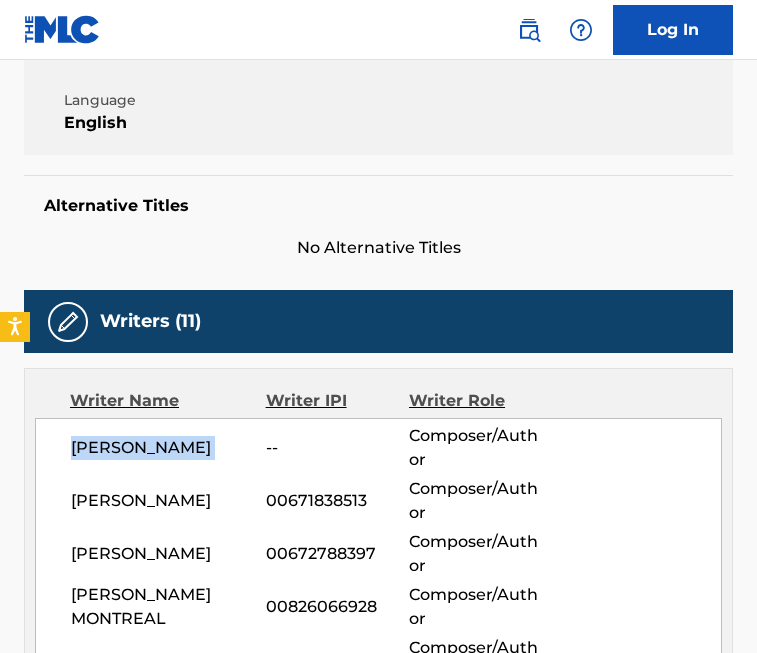 click on "[PERSON_NAME]" at bounding box center [168, 448] 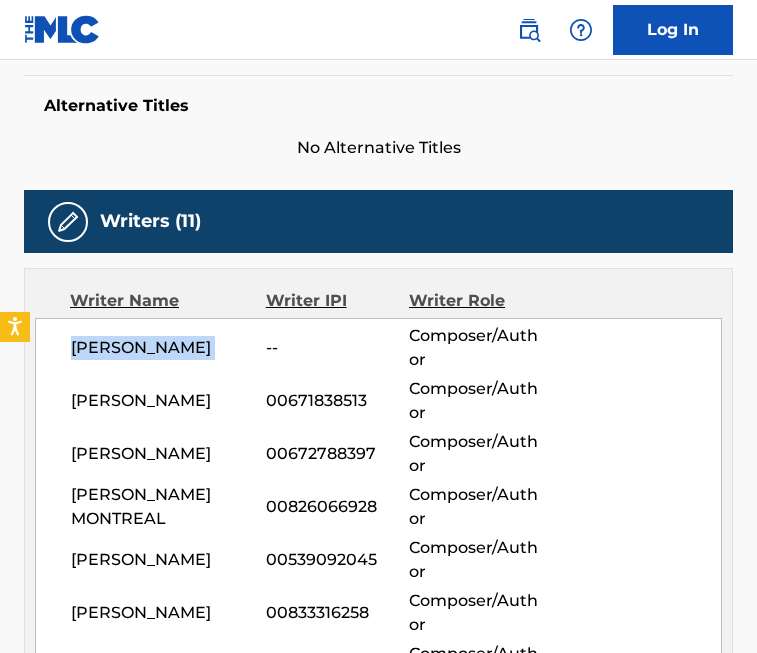 drag, startPoint x: 73, startPoint y: 337, endPoint x: 178, endPoint y: 366, distance: 108.93117 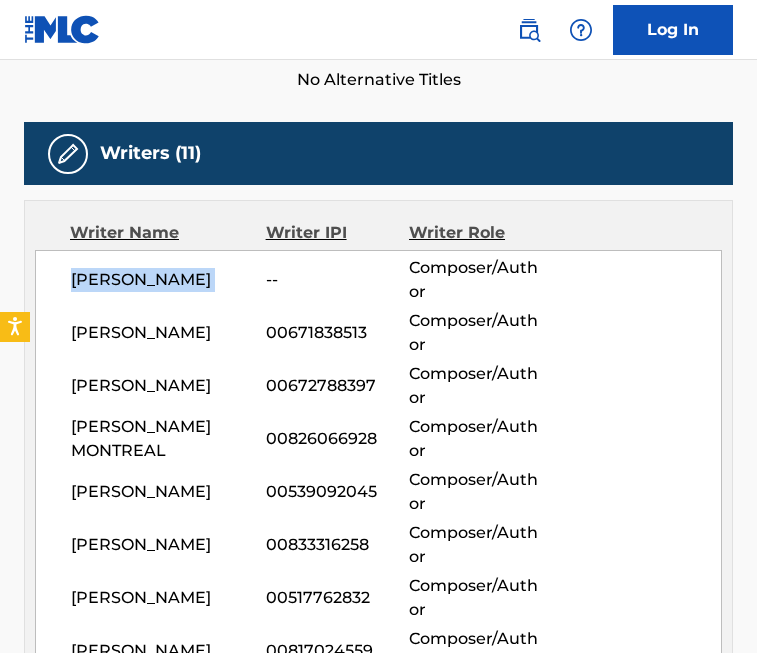 scroll, scrollTop: 680, scrollLeft: 0, axis: vertical 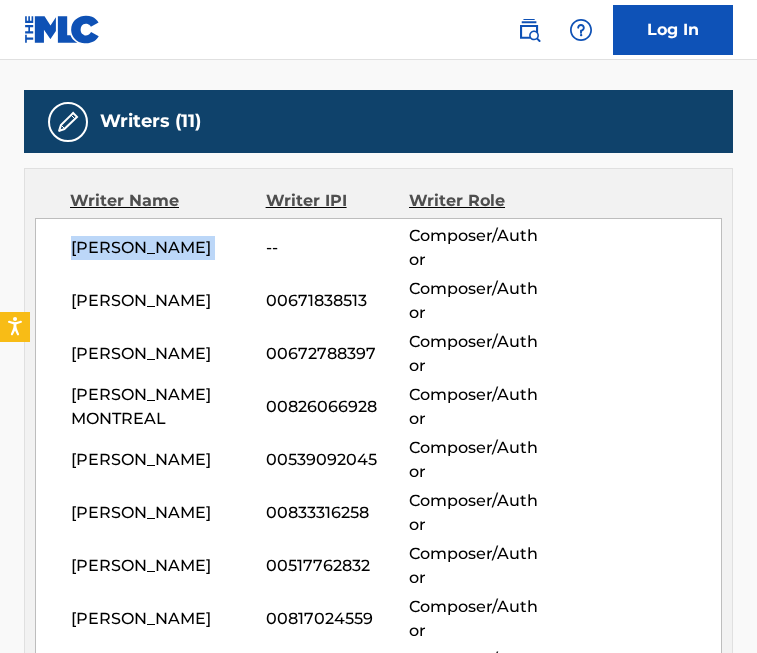 drag, startPoint x: 61, startPoint y: 307, endPoint x: 255, endPoint y: 310, distance: 194.0232 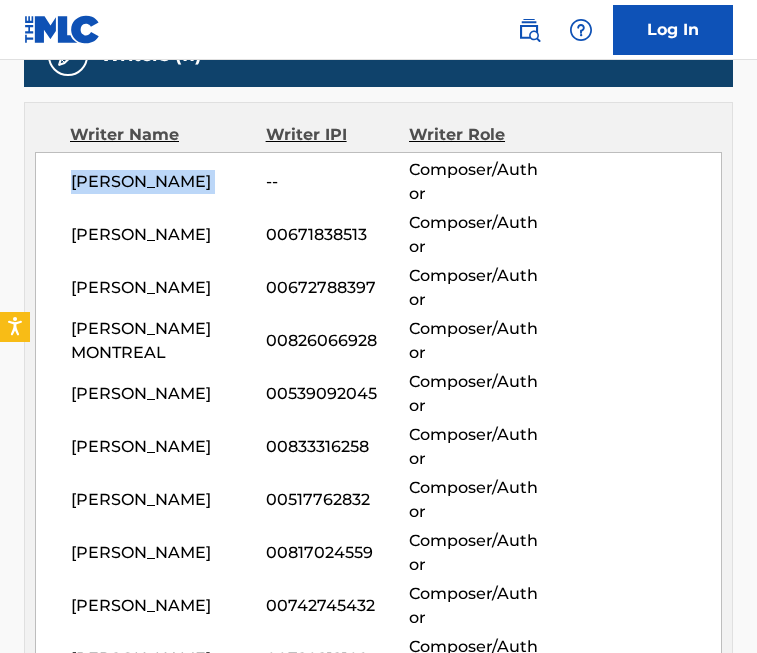 scroll, scrollTop: 780, scrollLeft: 0, axis: vertical 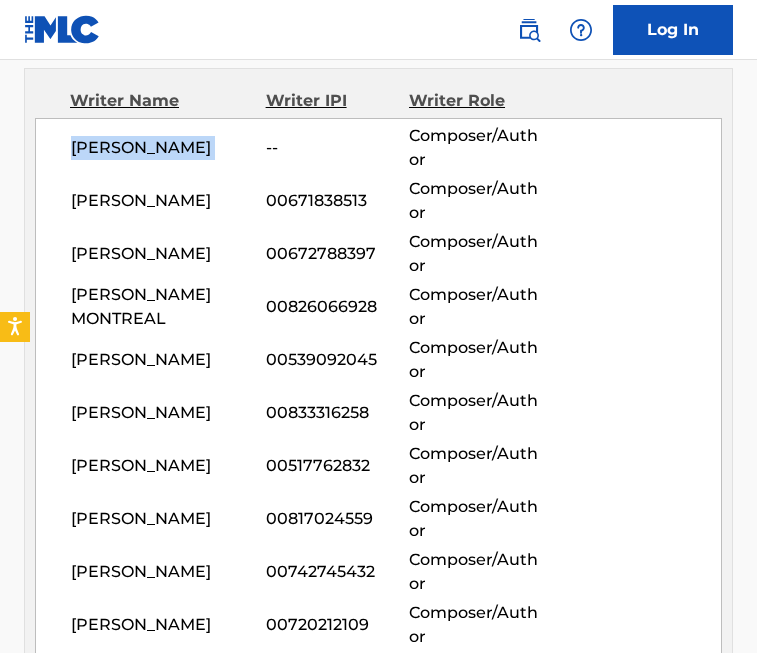 drag, startPoint x: 74, startPoint y: 236, endPoint x: 166, endPoint y: 271, distance: 98.43272 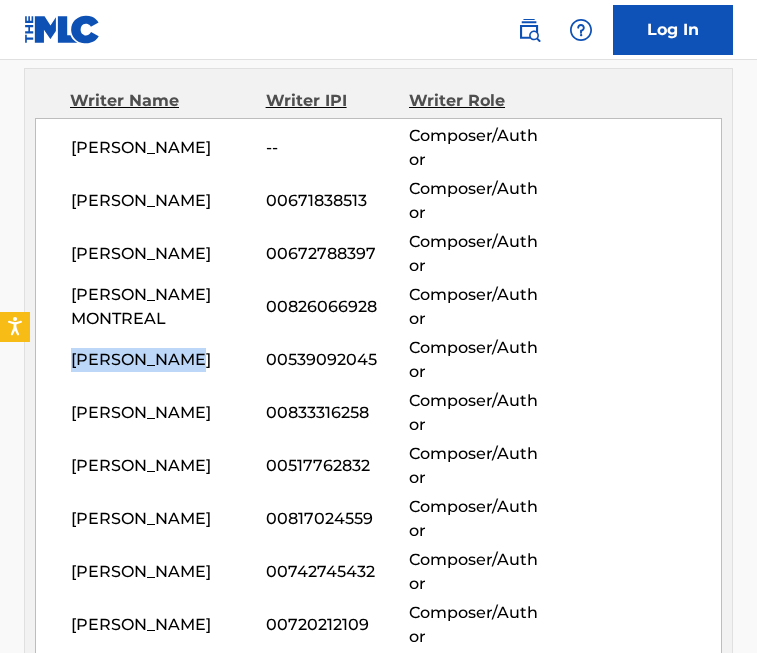 drag, startPoint x: 70, startPoint y: 323, endPoint x: 215, endPoint y: 321, distance: 145.0138 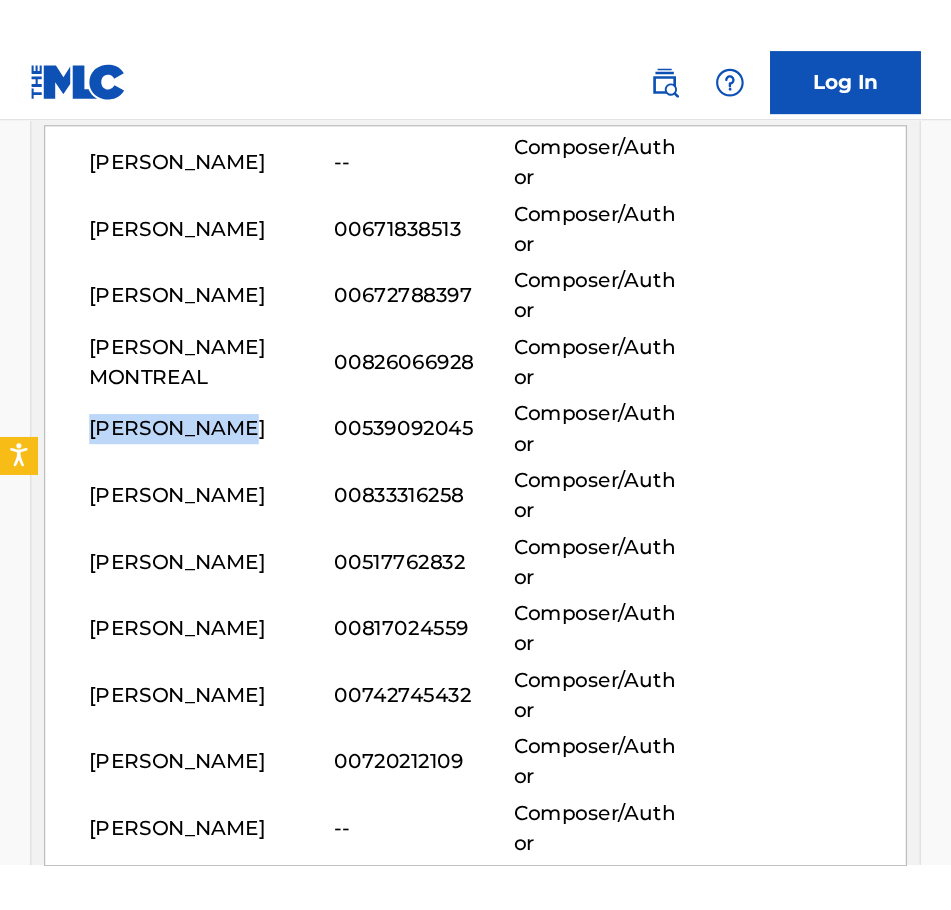 scroll, scrollTop: 880, scrollLeft: 0, axis: vertical 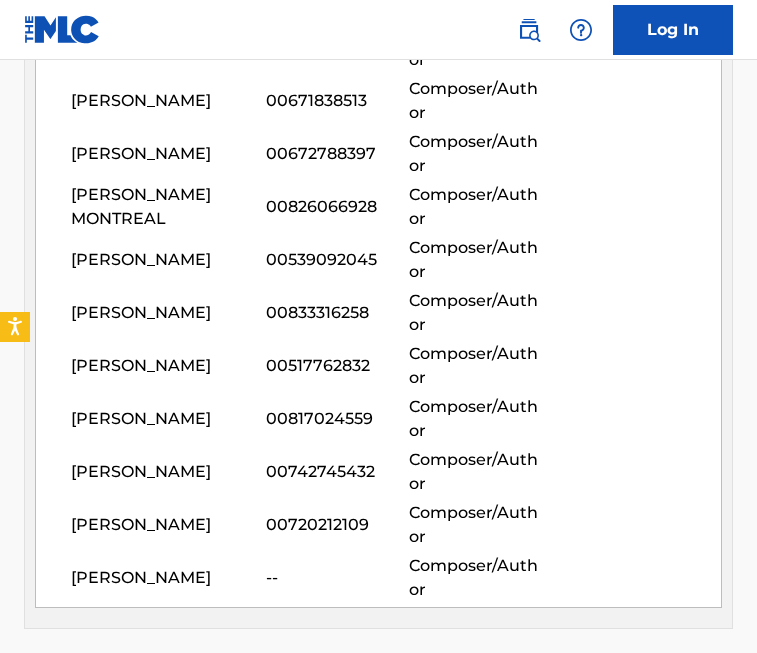 click on "[PERSON_NAME]" at bounding box center [168, 366] 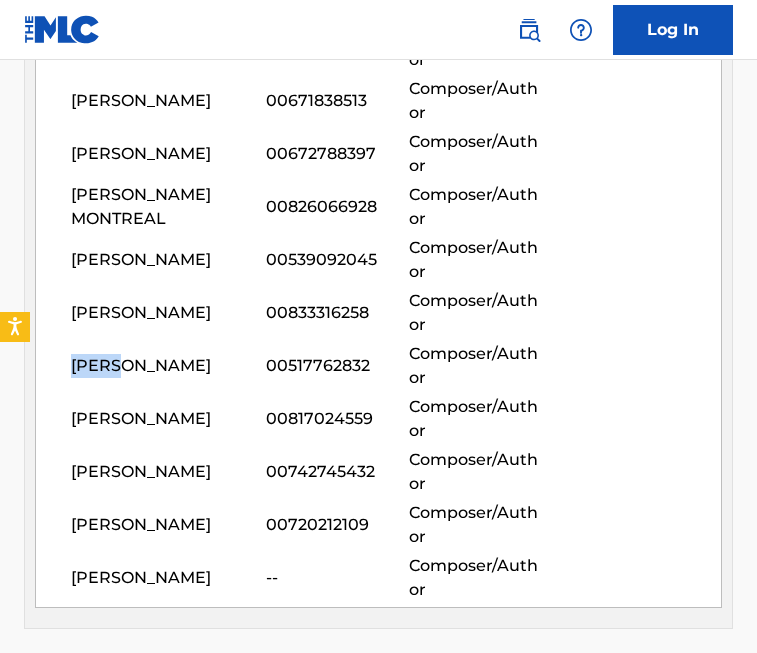 click on "[PERSON_NAME]" at bounding box center (168, 366) 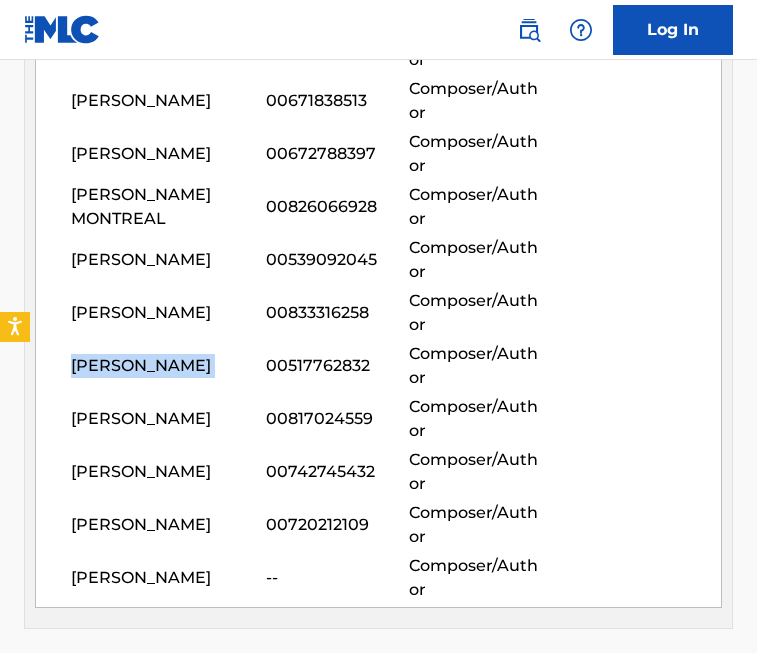 click on "[PERSON_NAME]" at bounding box center (168, 366) 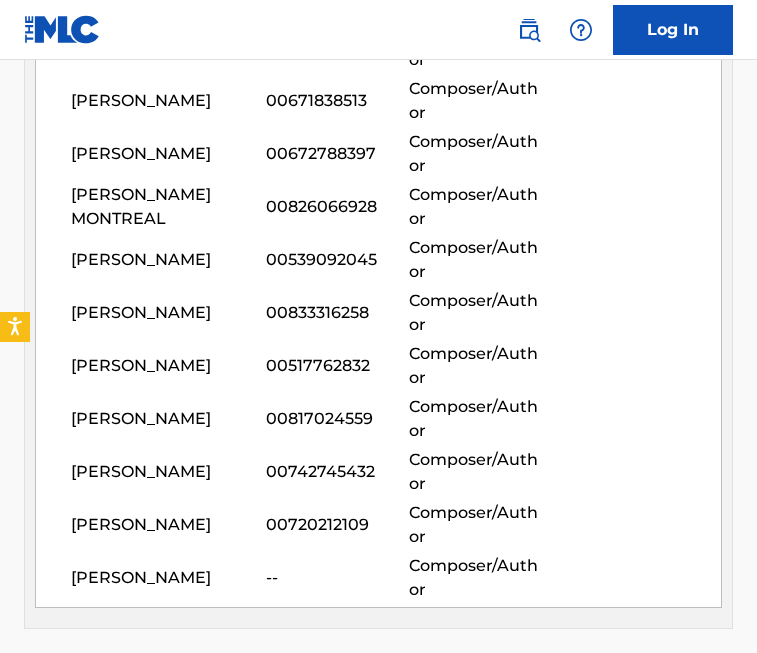click on "[PERSON_NAME] 00817024559 Composer/Author" at bounding box center (396, 419) 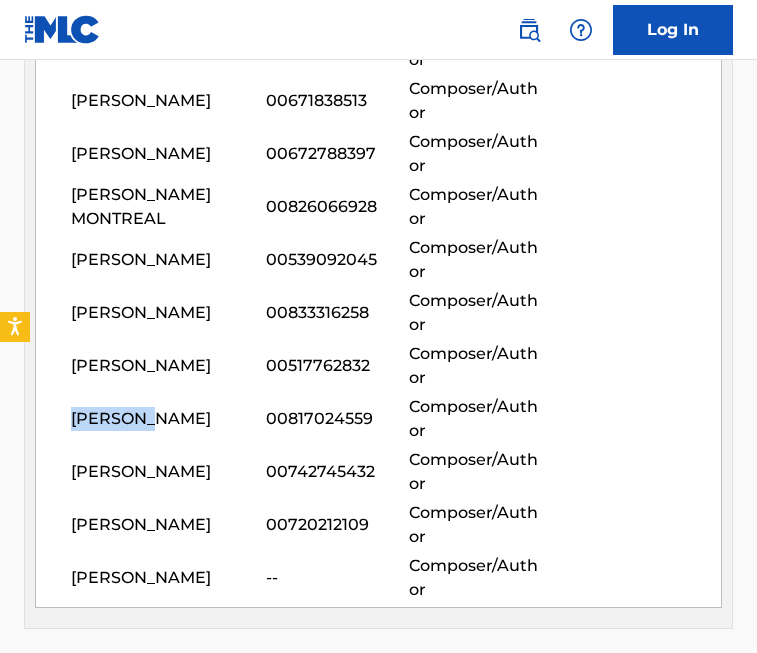click on "[PERSON_NAME] 00817024559 Composer/Author" at bounding box center (396, 419) 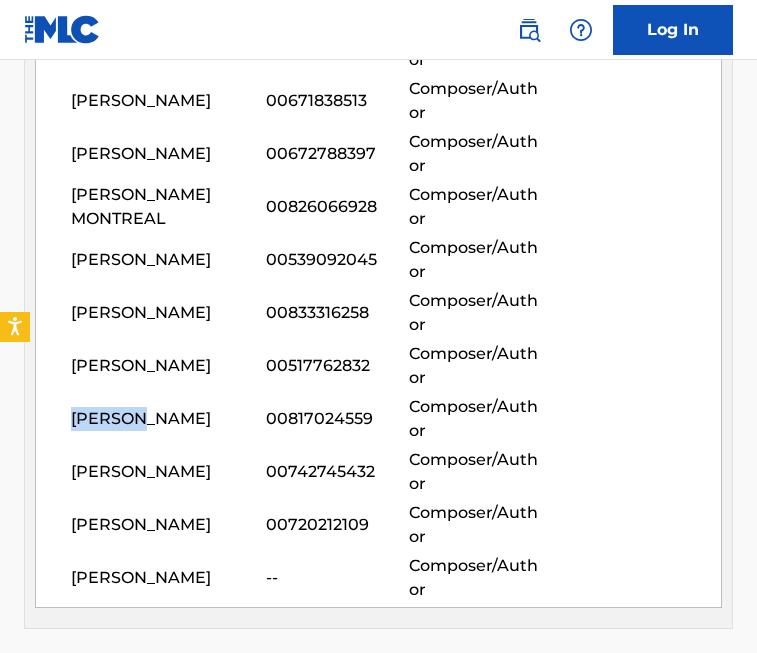 click on "[PERSON_NAME]" at bounding box center (168, 419) 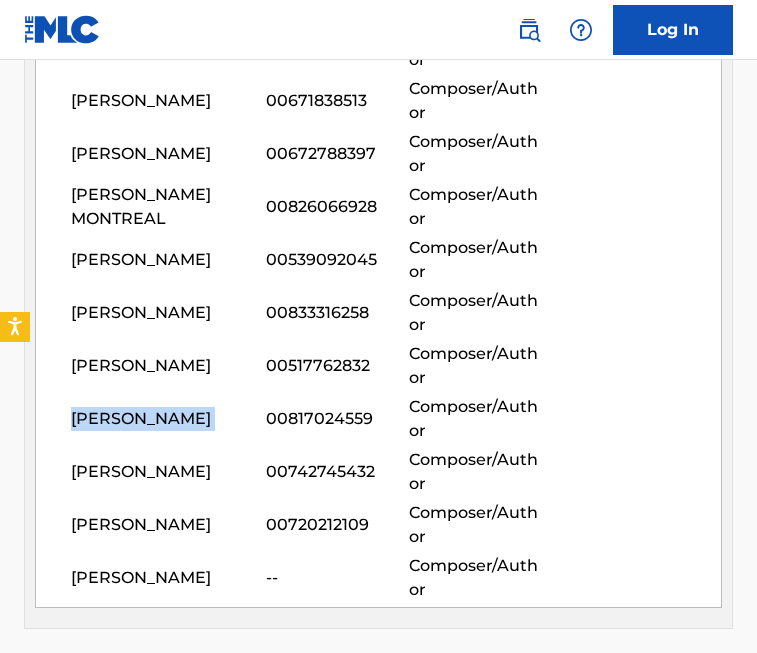 click on "[PERSON_NAME]" at bounding box center [168, 419] 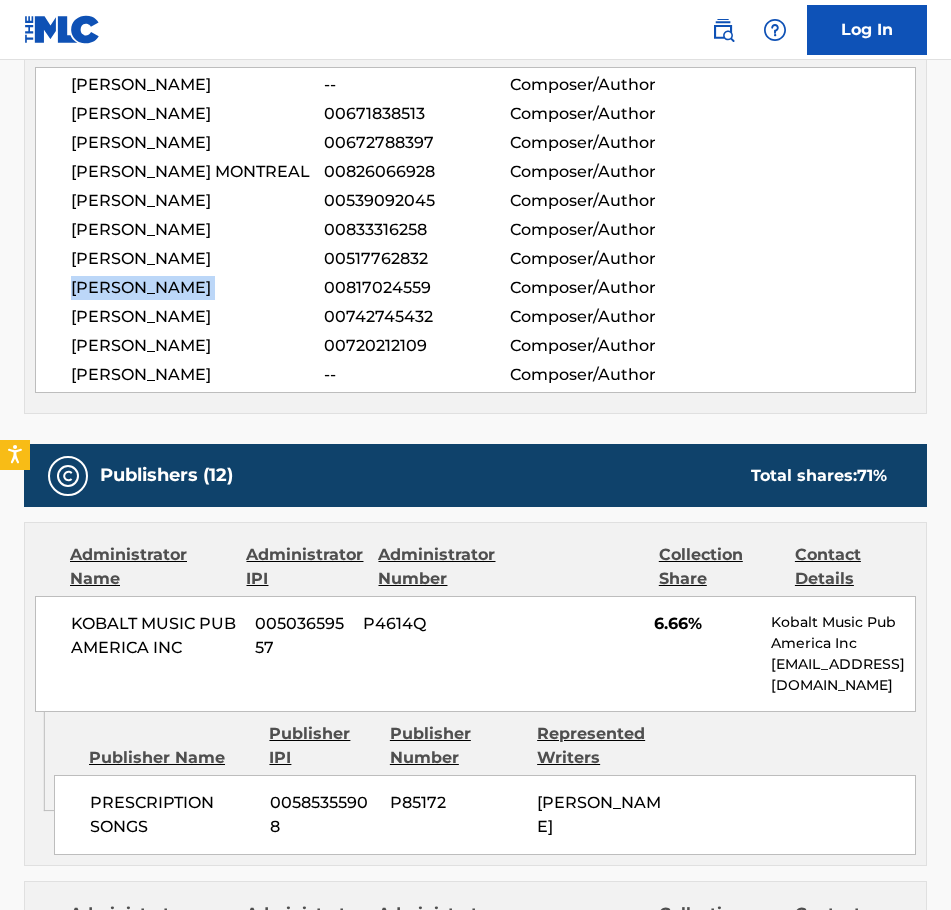 scroll, scrollTop: 780, scrollLeft: 0, axis: vertical 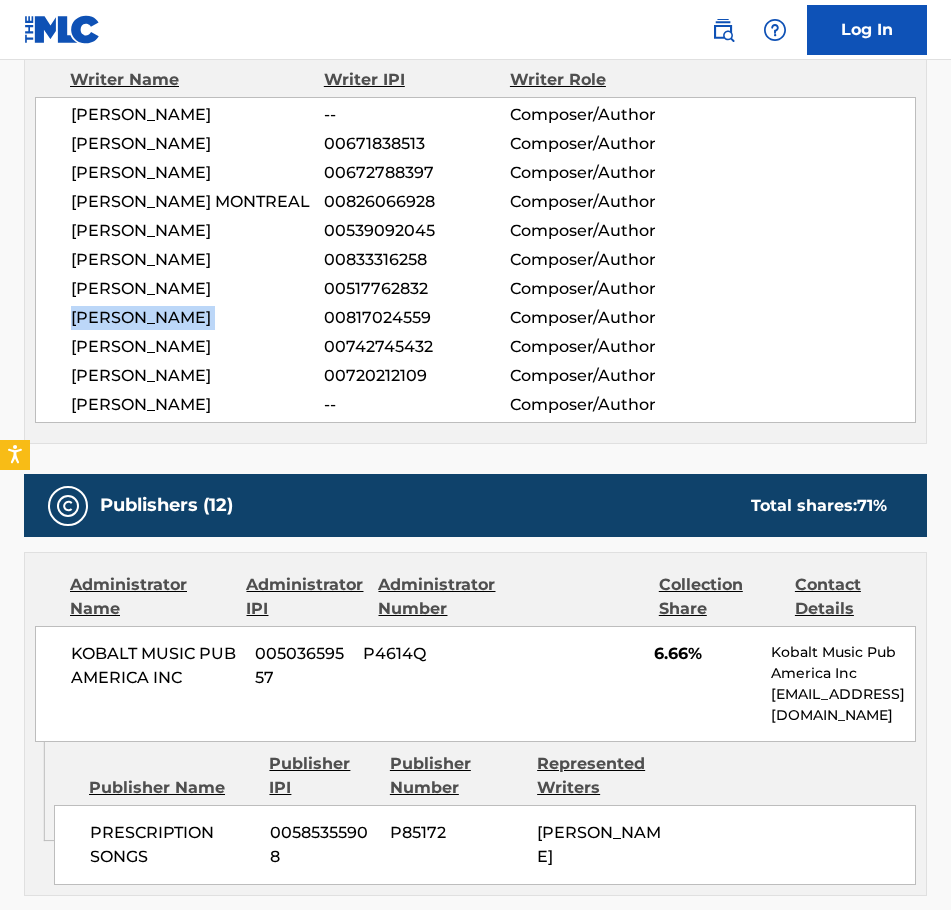click on "[PERSON_NAME]" at bounding box center (197, 318) 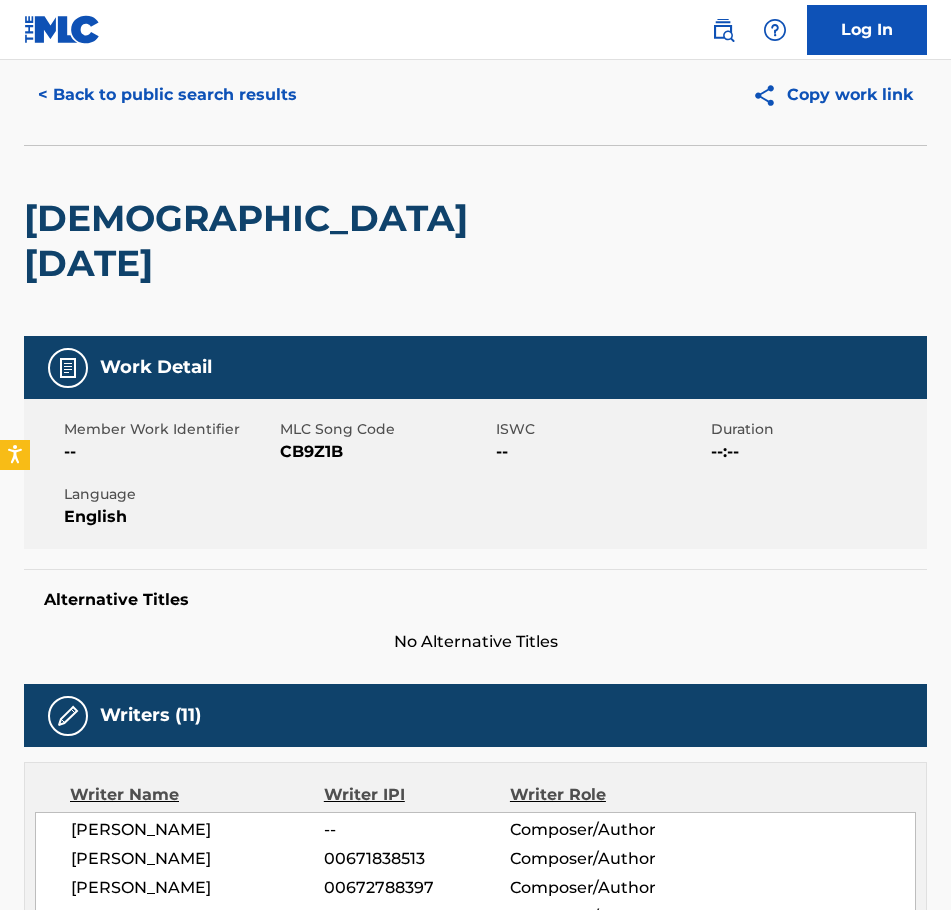 scroll, scrollTop: 100, scrollLeft: 0, axis: vertical 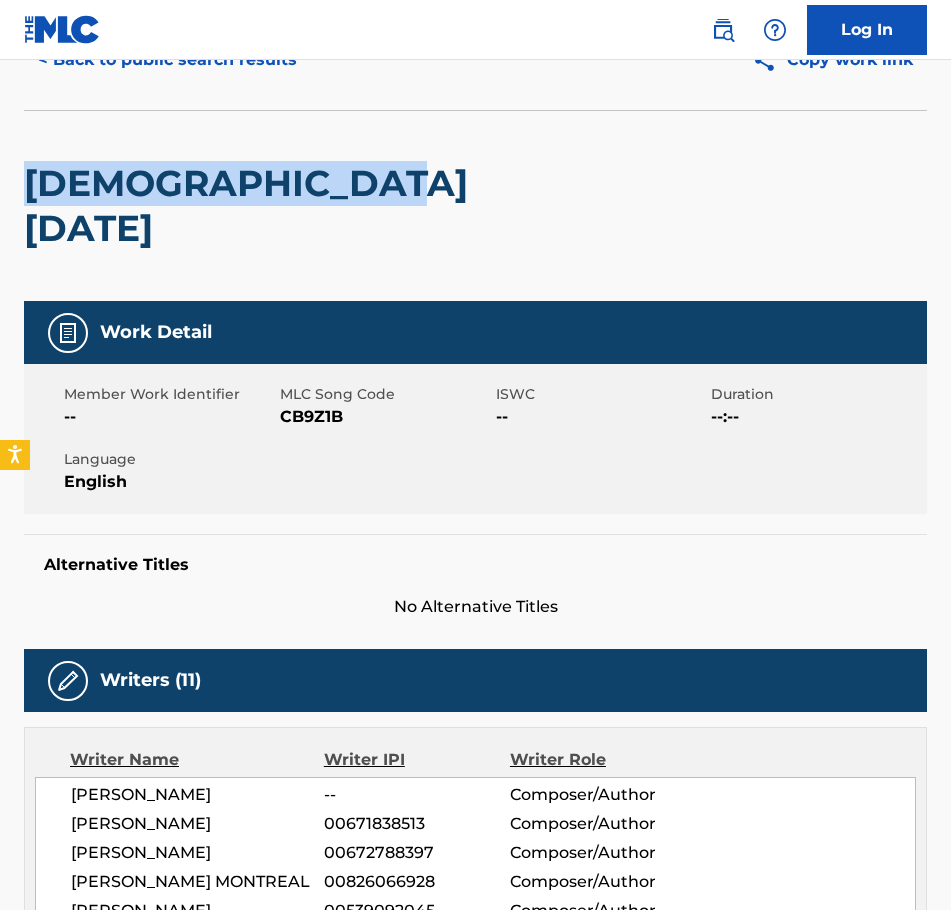 drag, startPoint x: 33, startPoint y: 188, endPoint x: 464, endPoint y: 179, distance: 431.09396 